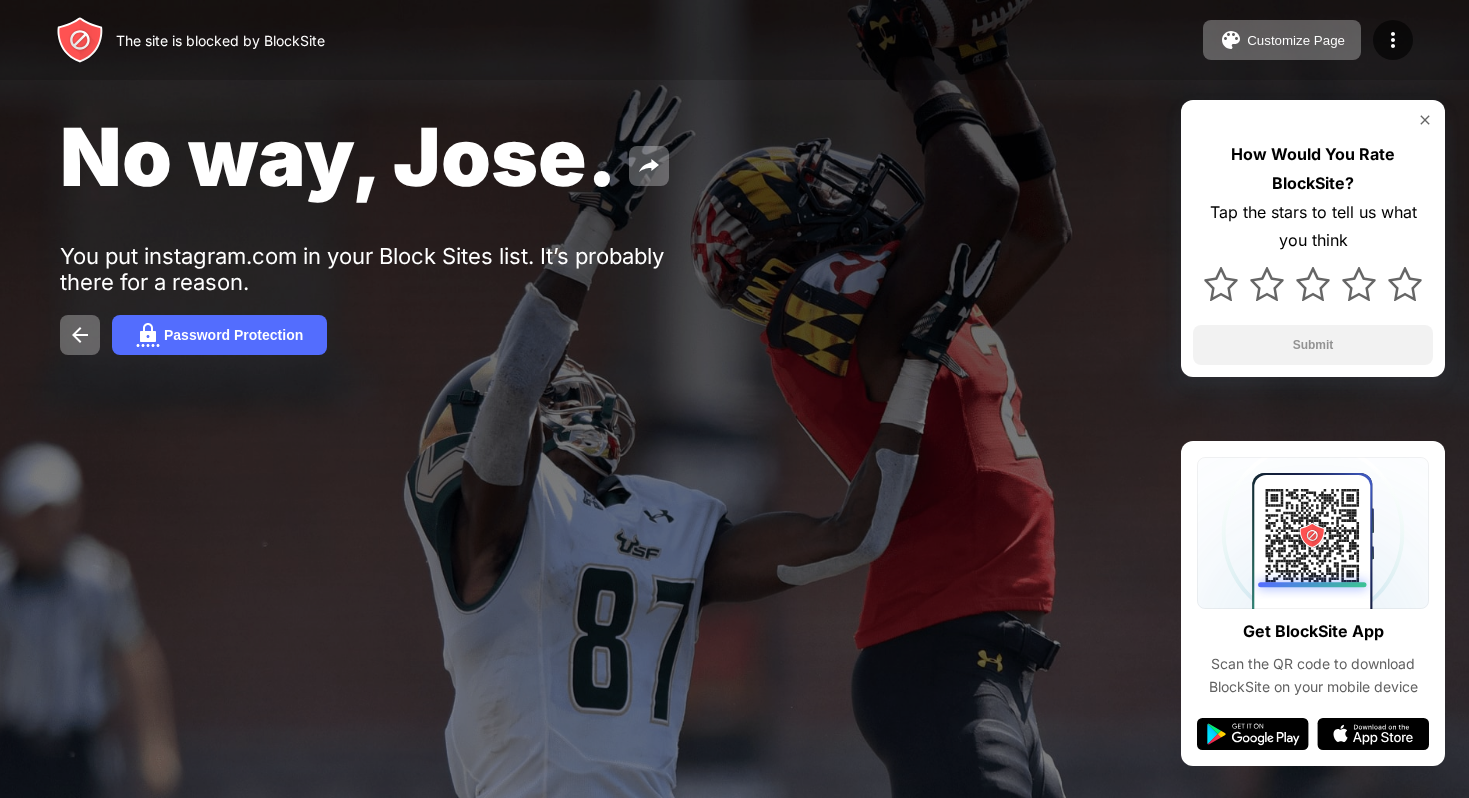 scroll, scrollTop: 0, scrollLeft: 0, axis: both 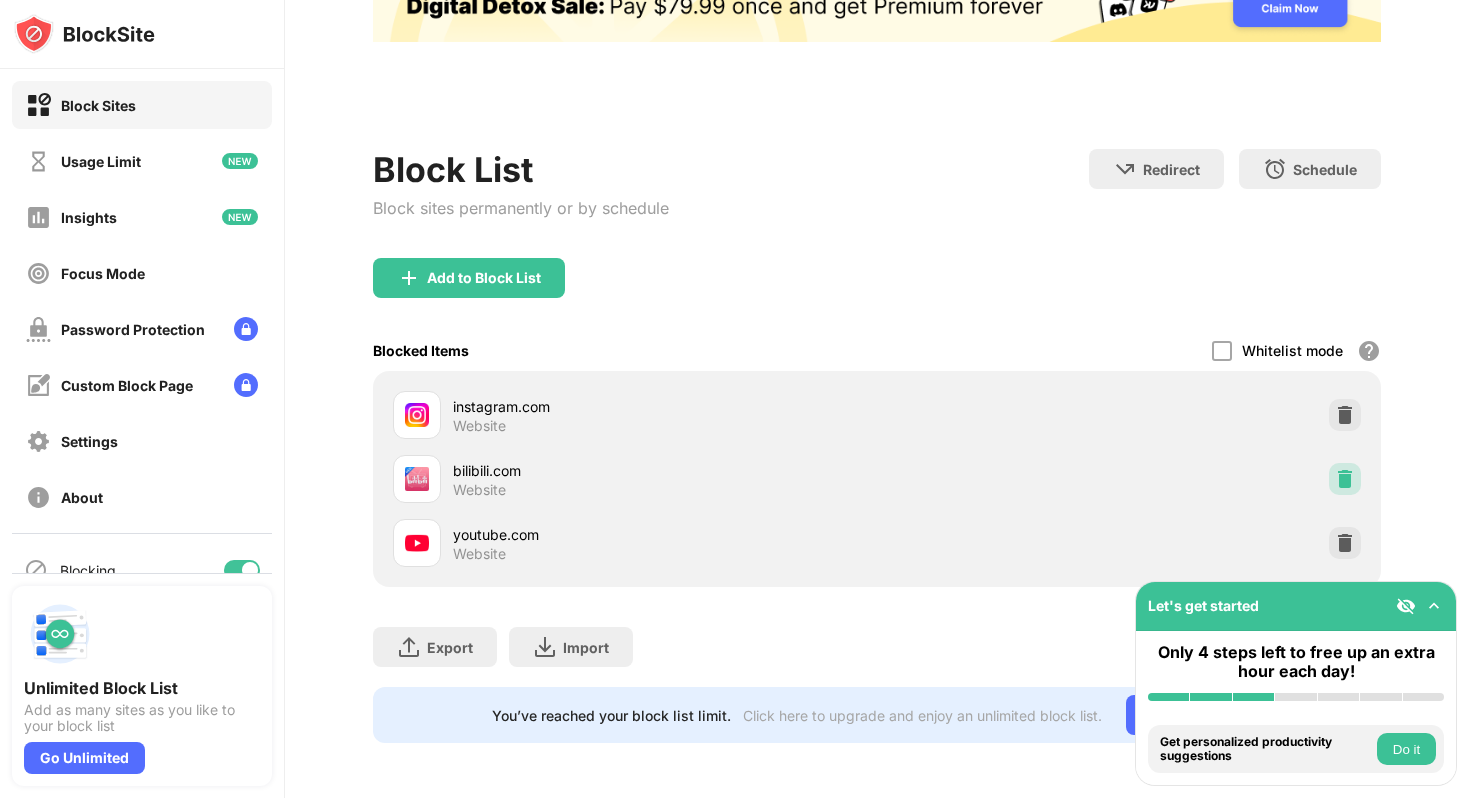 click at bounding box center (1345, 479) 